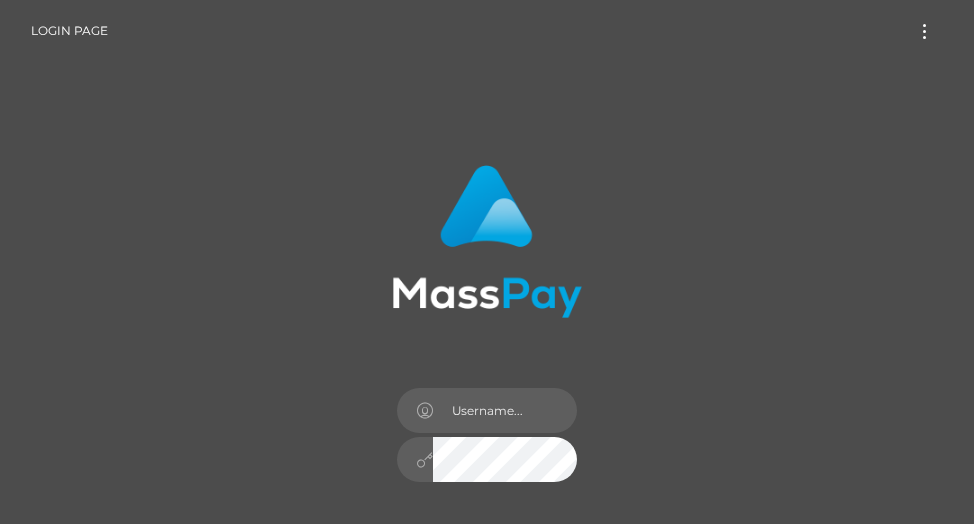 scroll, scrollTop: 0, scrollLeft: 0, axis: both 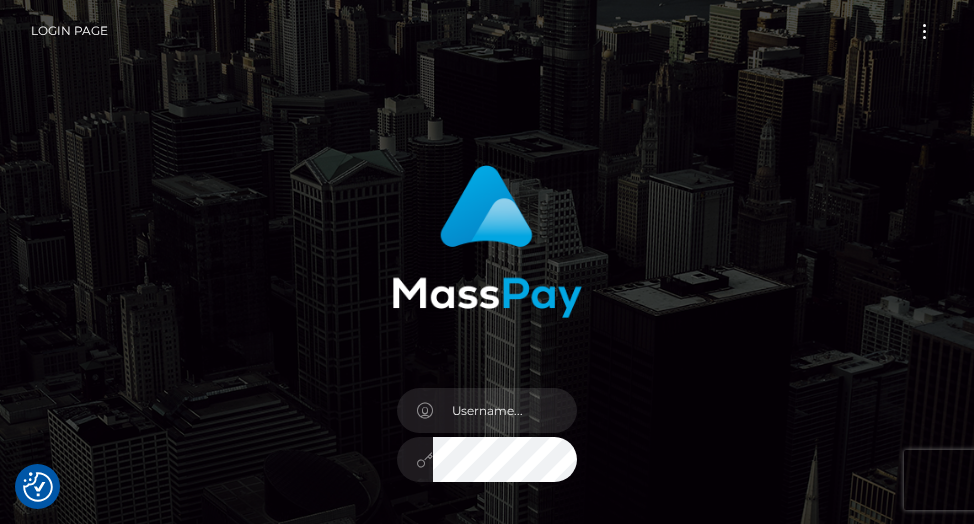 checkbox on "true" 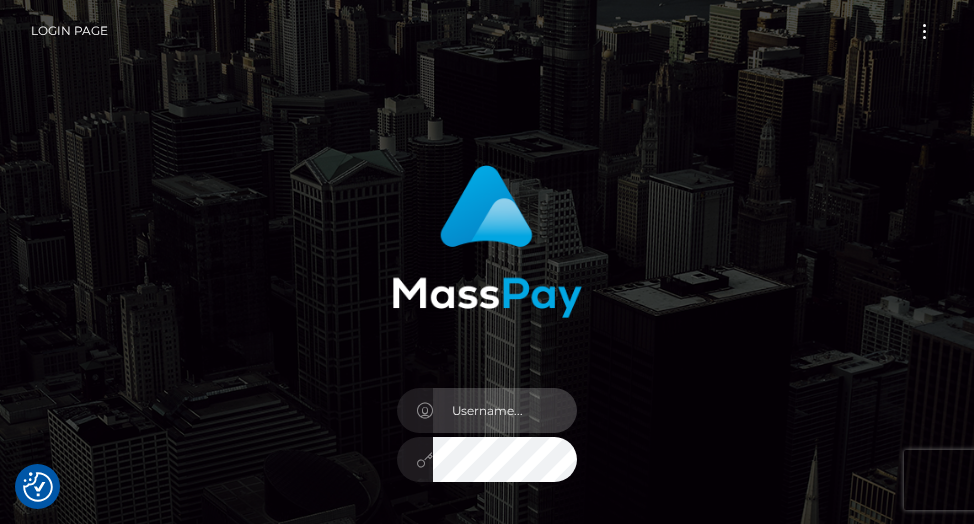 click at bounding box center [505, 410] 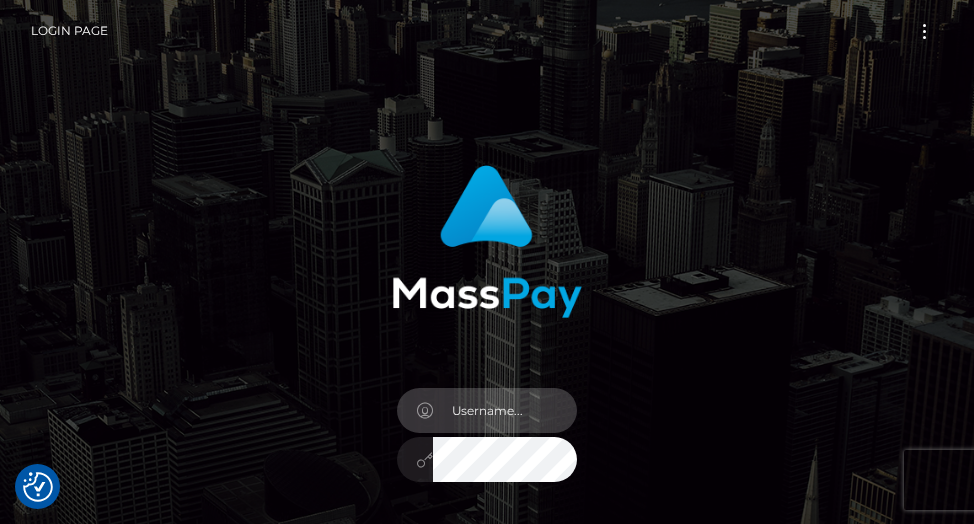type on "plexosmusic@example.com" 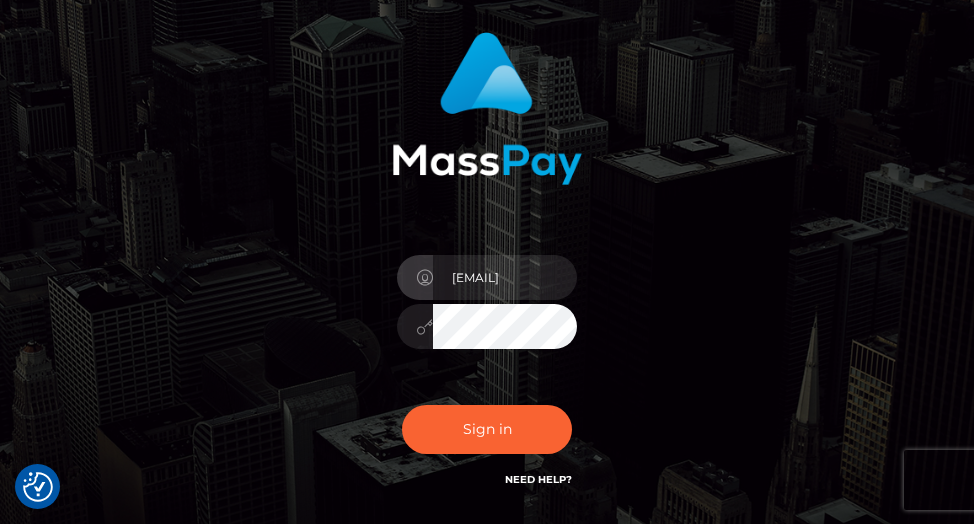 scroll, scrollTop: 134, scrollLeft: 0, axis: vertical 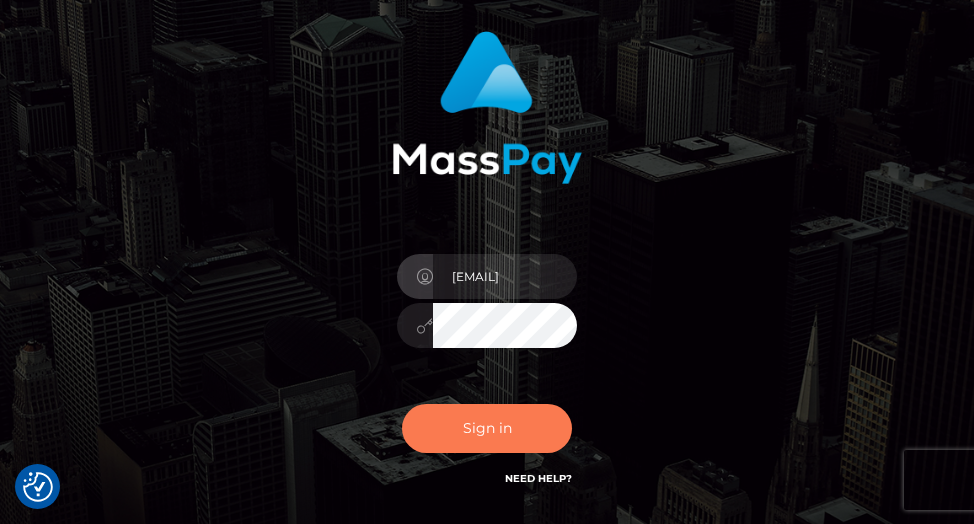 click on "Sign in" at bounding box center (487, 428) 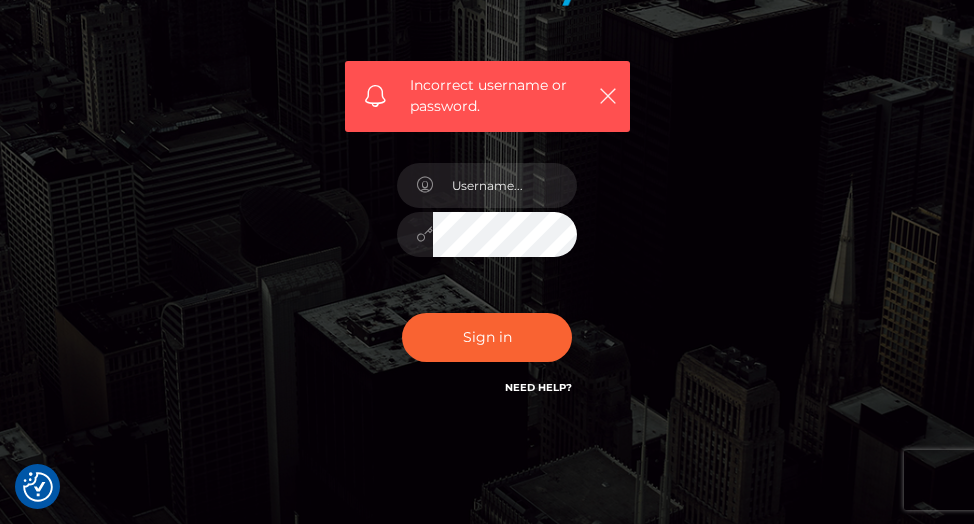 scroll, scrollTop: 314, scrollLeft: 0, axis: vertical 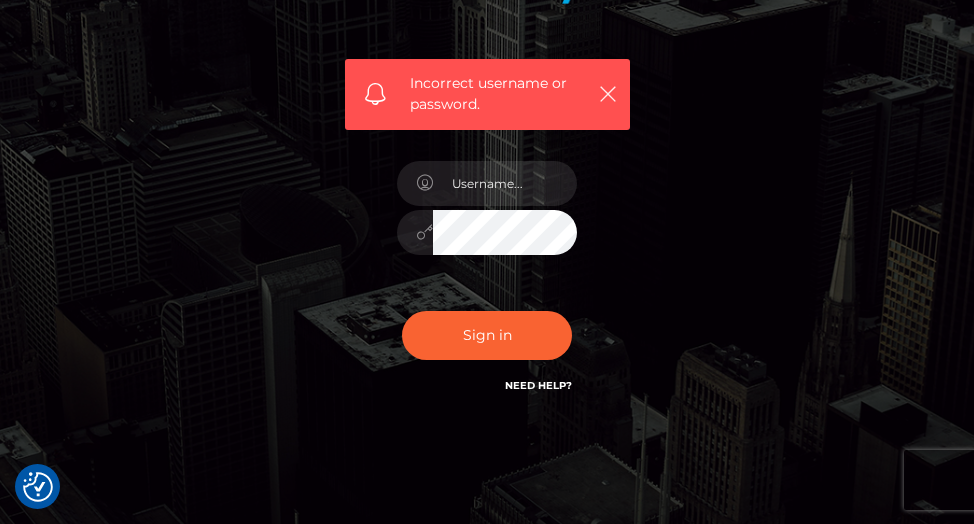click on "Need
Help?" at bounding box center (538, 385) 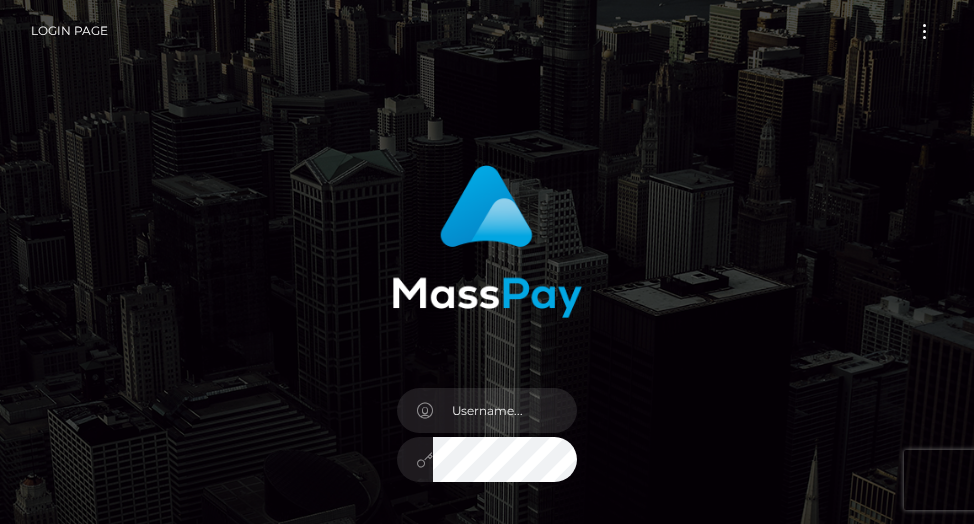 scroll, scrollTop: 0, scrollLeft: 0, axis: both 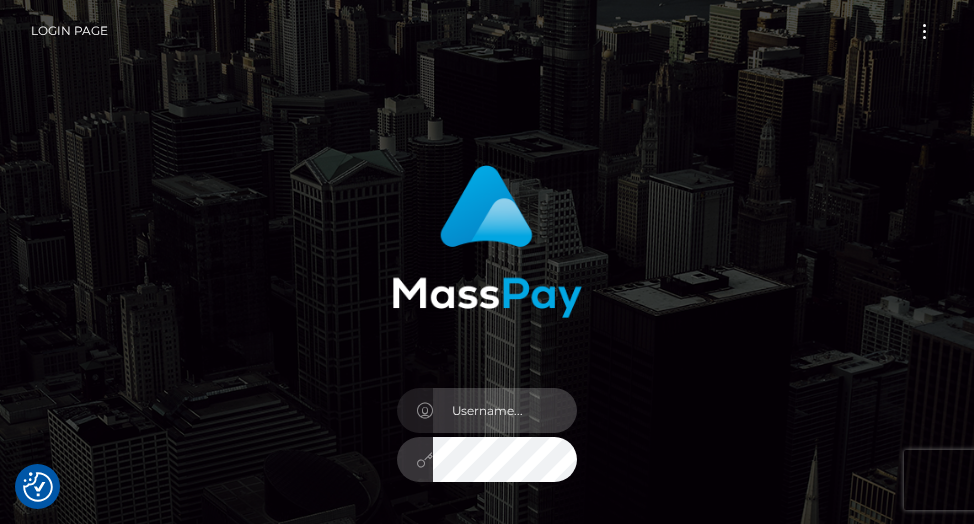 type on "plexosmusic@example.com" 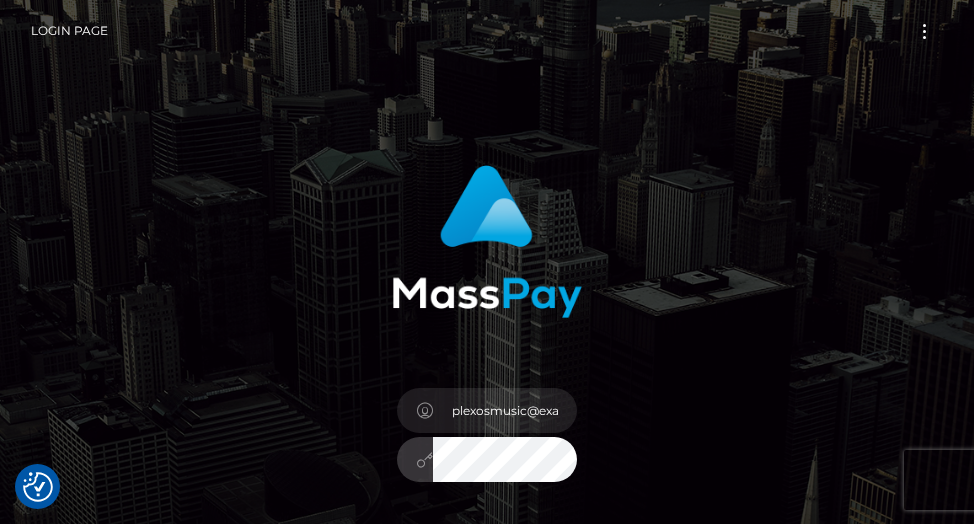 click on "Sign in" at bounding box center [487, 562] 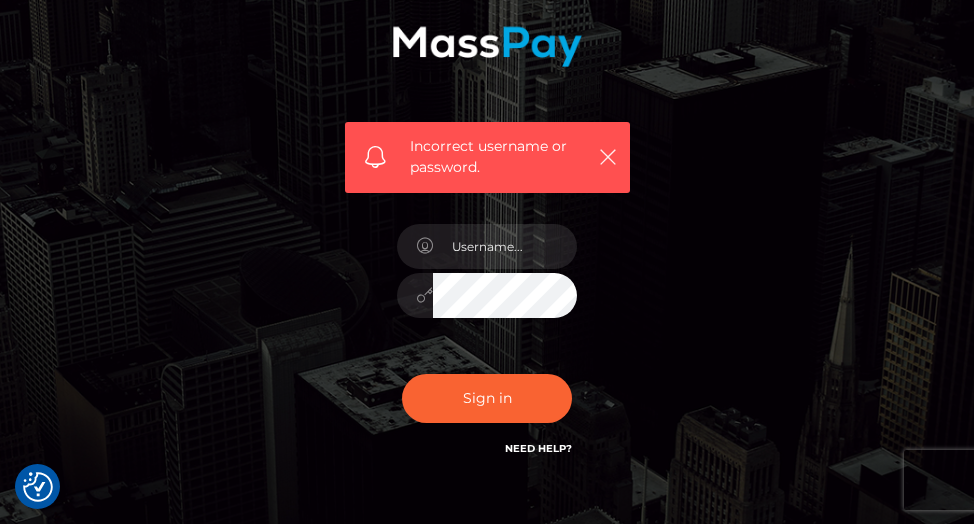 scroll, scrollTop: 298, scrollLeft: 0, axis: vertical 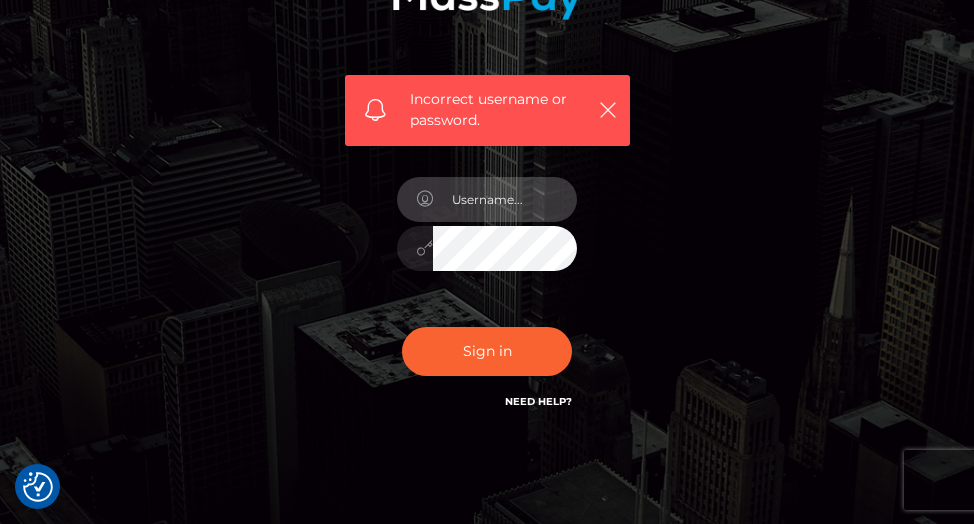 click at bounding box center [505, 199] 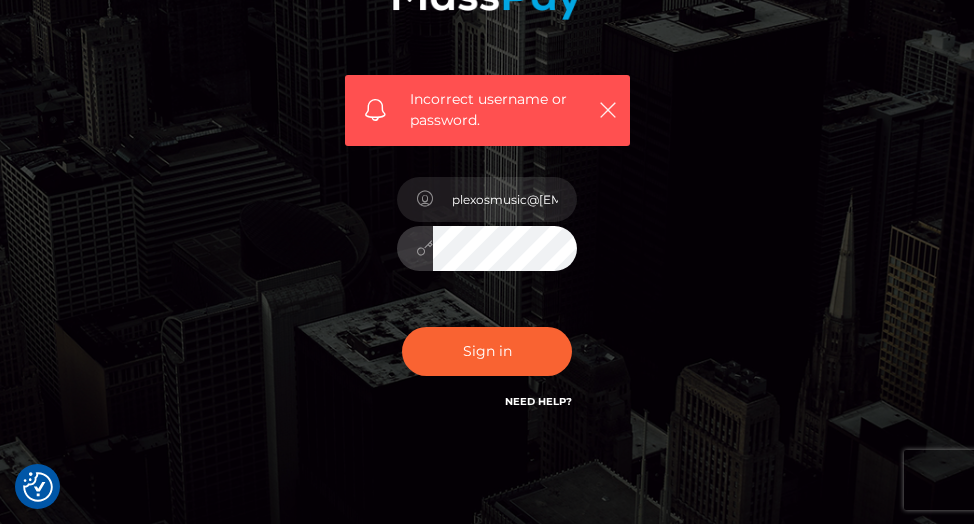 click on "Sign in" at bounding box center [487, 351] 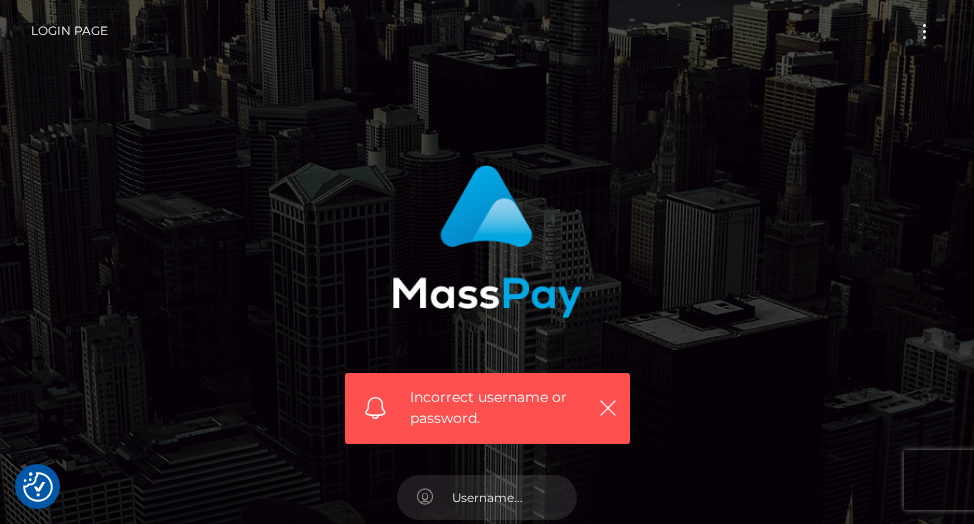 scroll, scrollTop: 228, scrollLeft: 0, axis: vertical 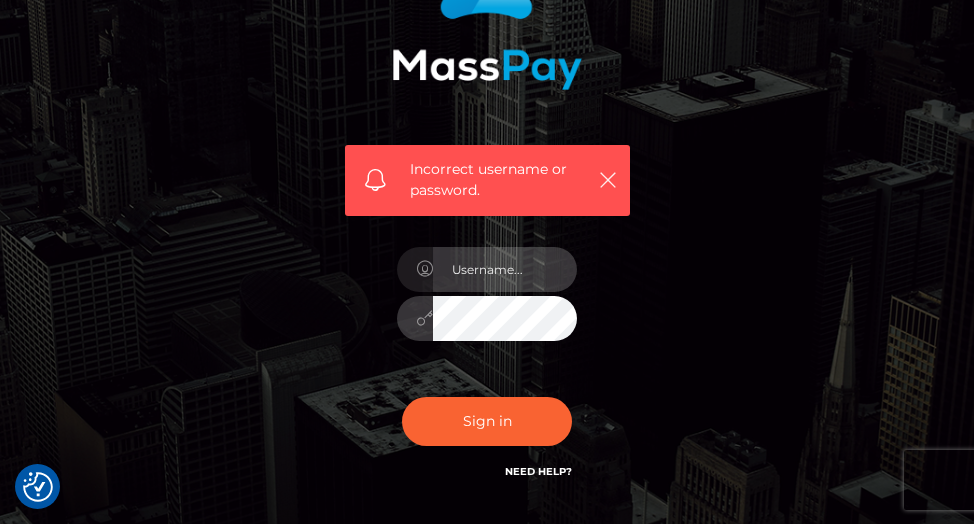 click at bounding box center (505, 269) 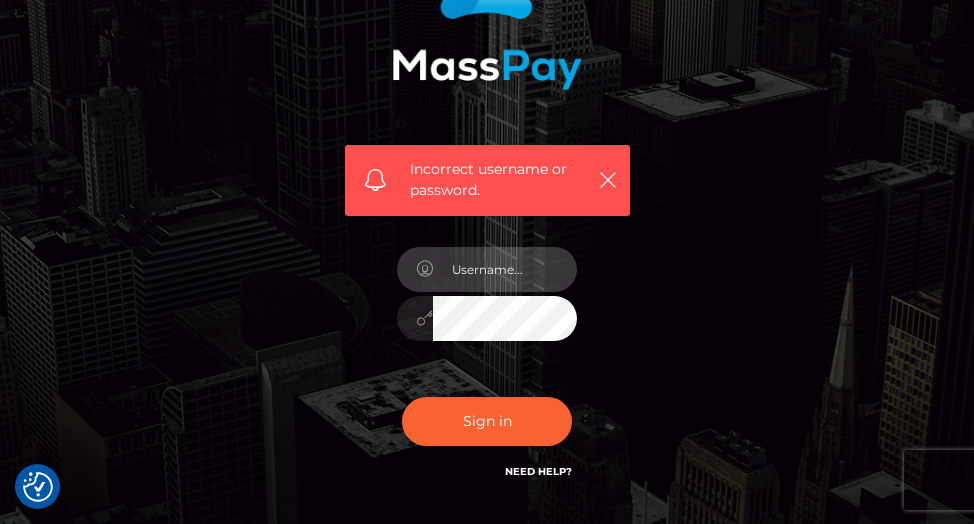 type on "[EMAIL]" 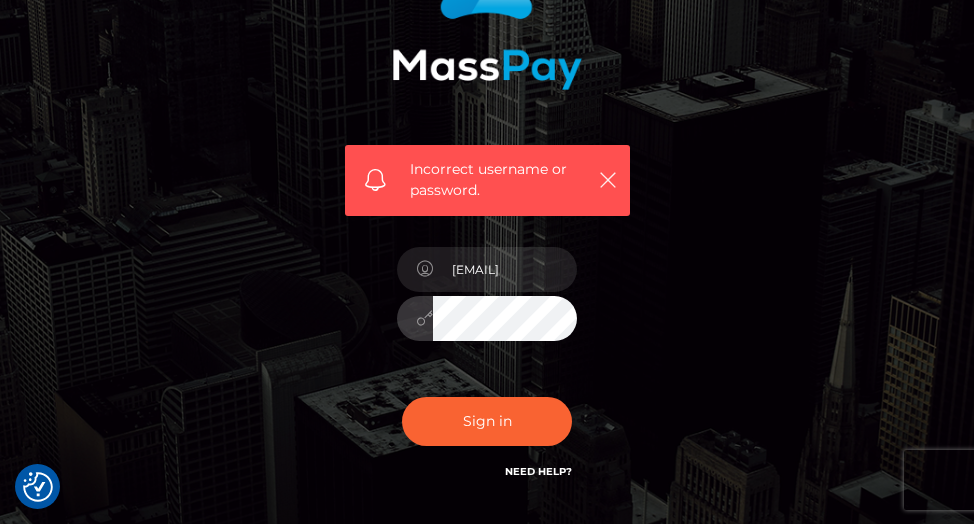 click on "Sign in" at bounding box center (487, 421) 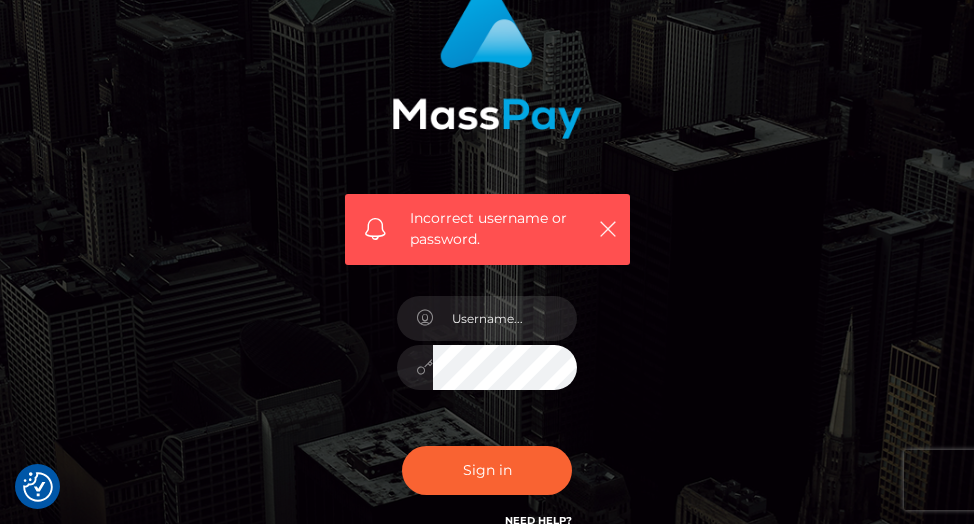 scroll, scrollTop: 0, scrollLeft: 0, axis: both 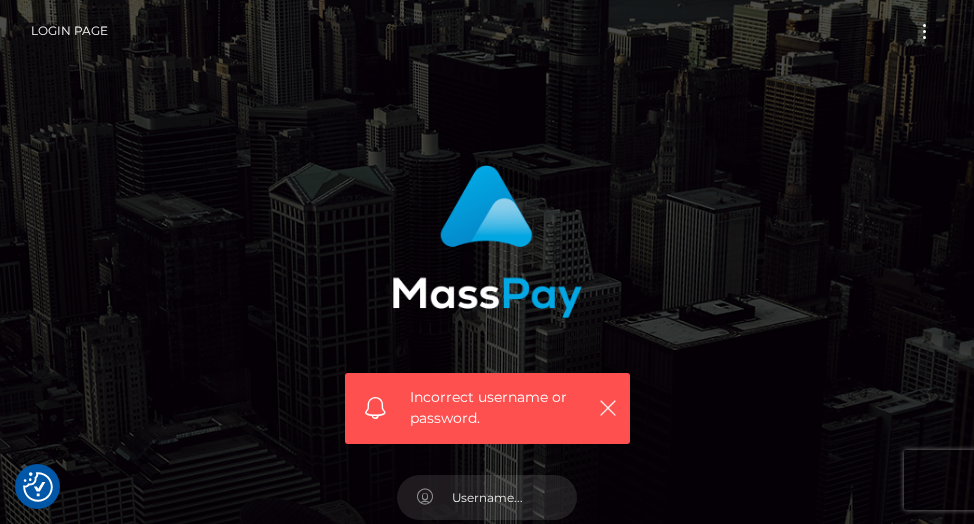 click on "Login Page" at bounding box center [77, 31] 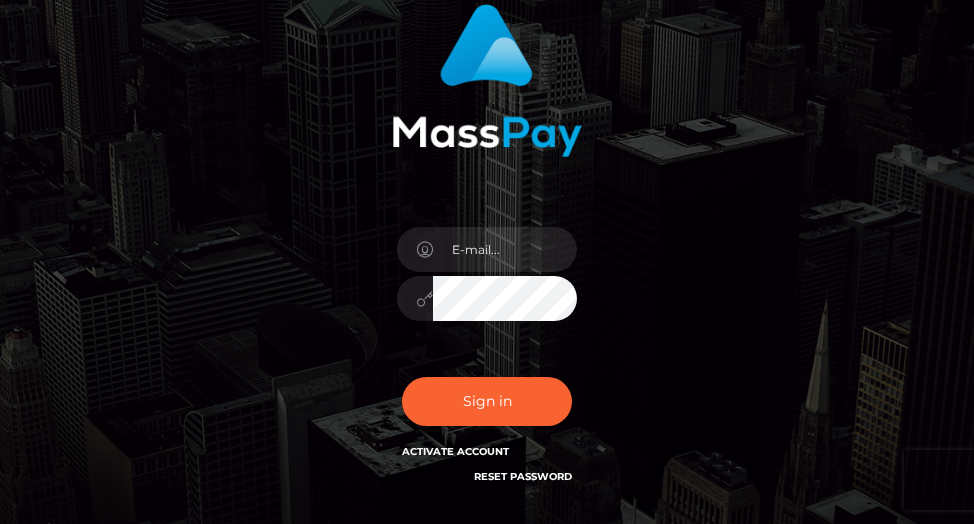 scroll, scrollTop: 223, scrollLeft: 0, axis: vertical 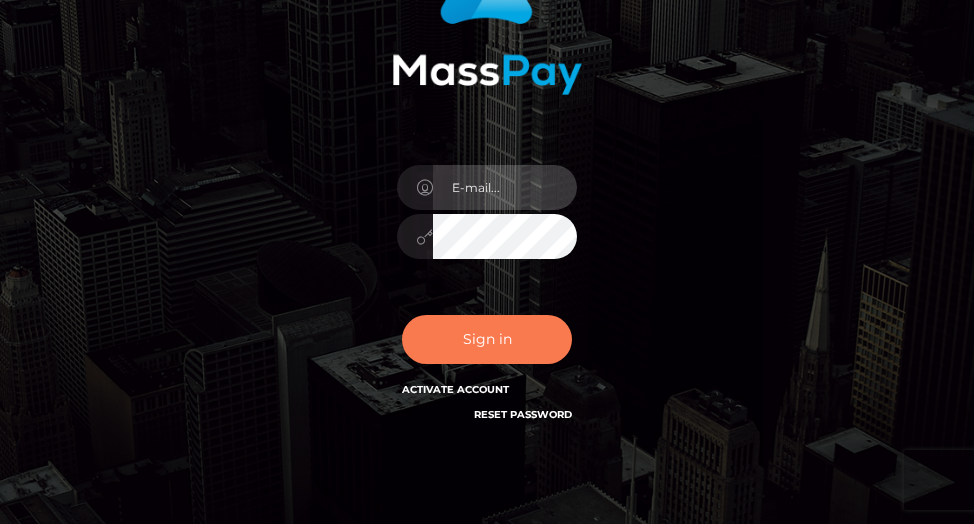 type on "[EMAIL]" 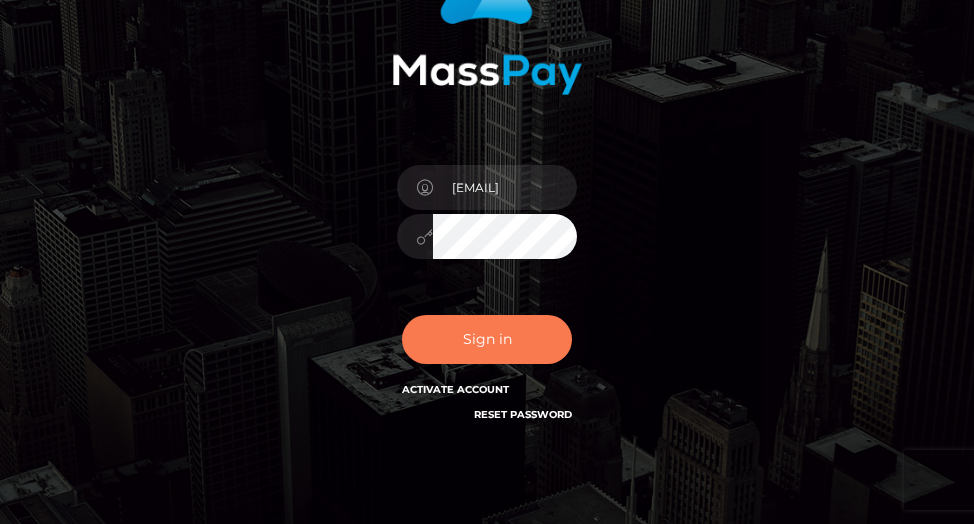click on "Sign in" at bounding box center [487, 339] 